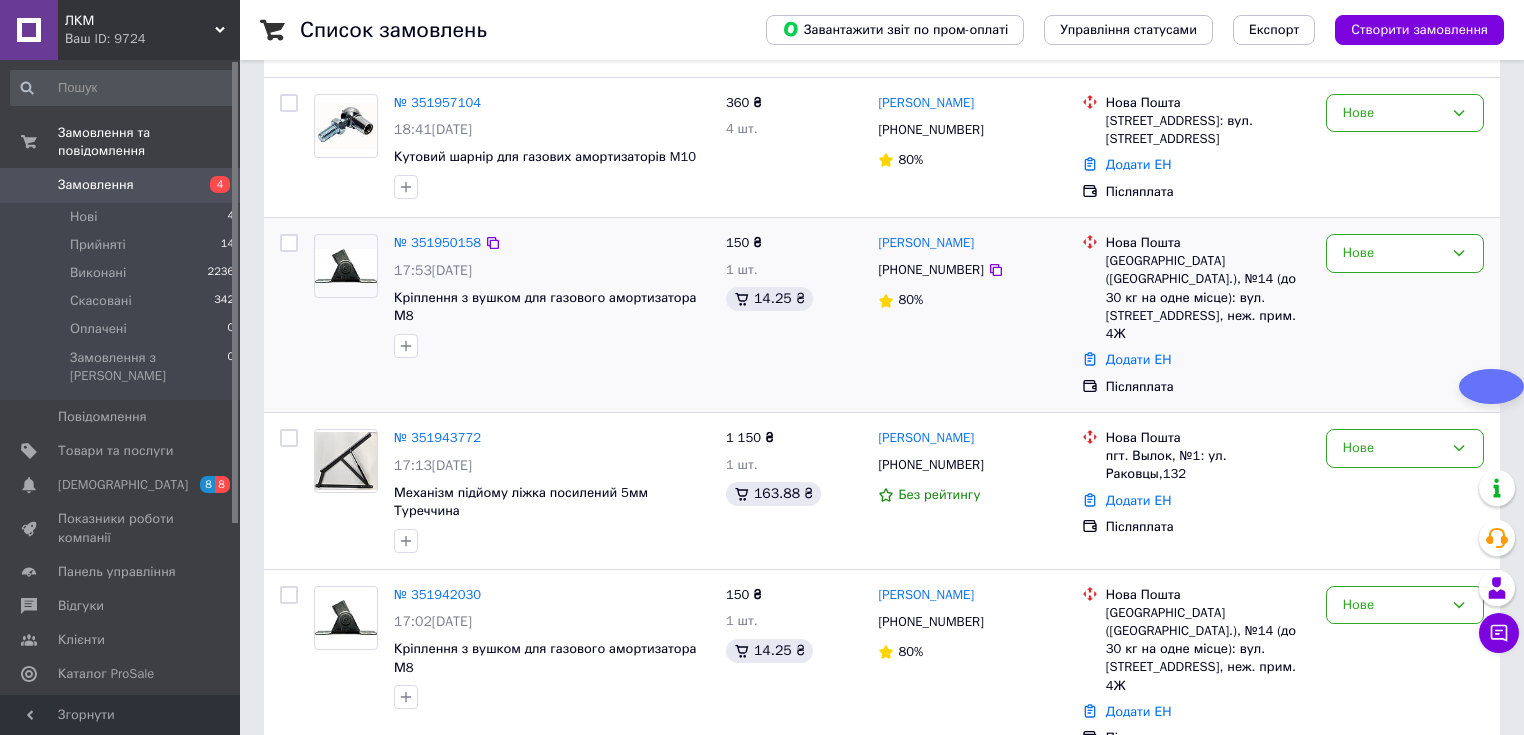 scroll, scrollTop: 400, scrollLeft: 0, axis: vertical 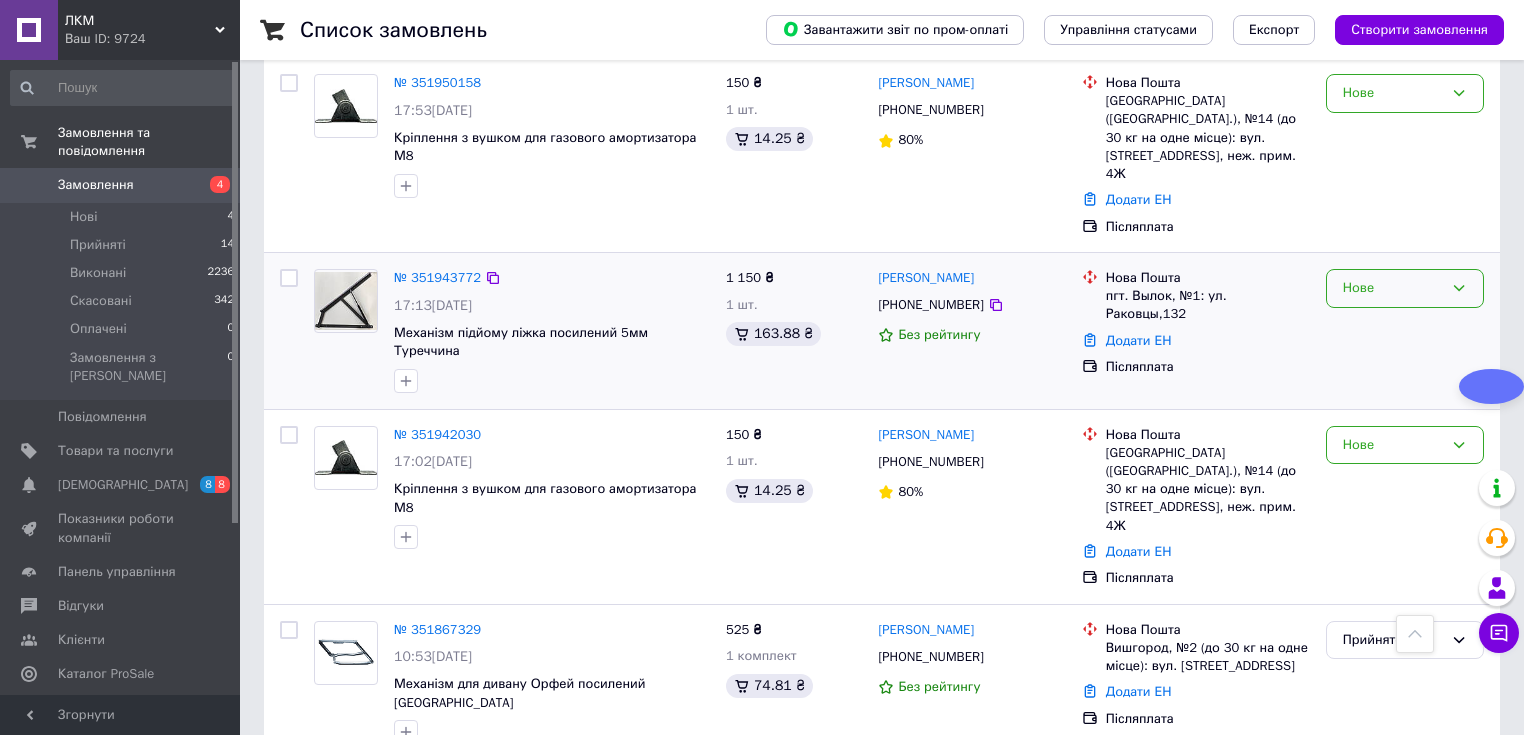 click on "Нове" at bounding box center (1393, 288) 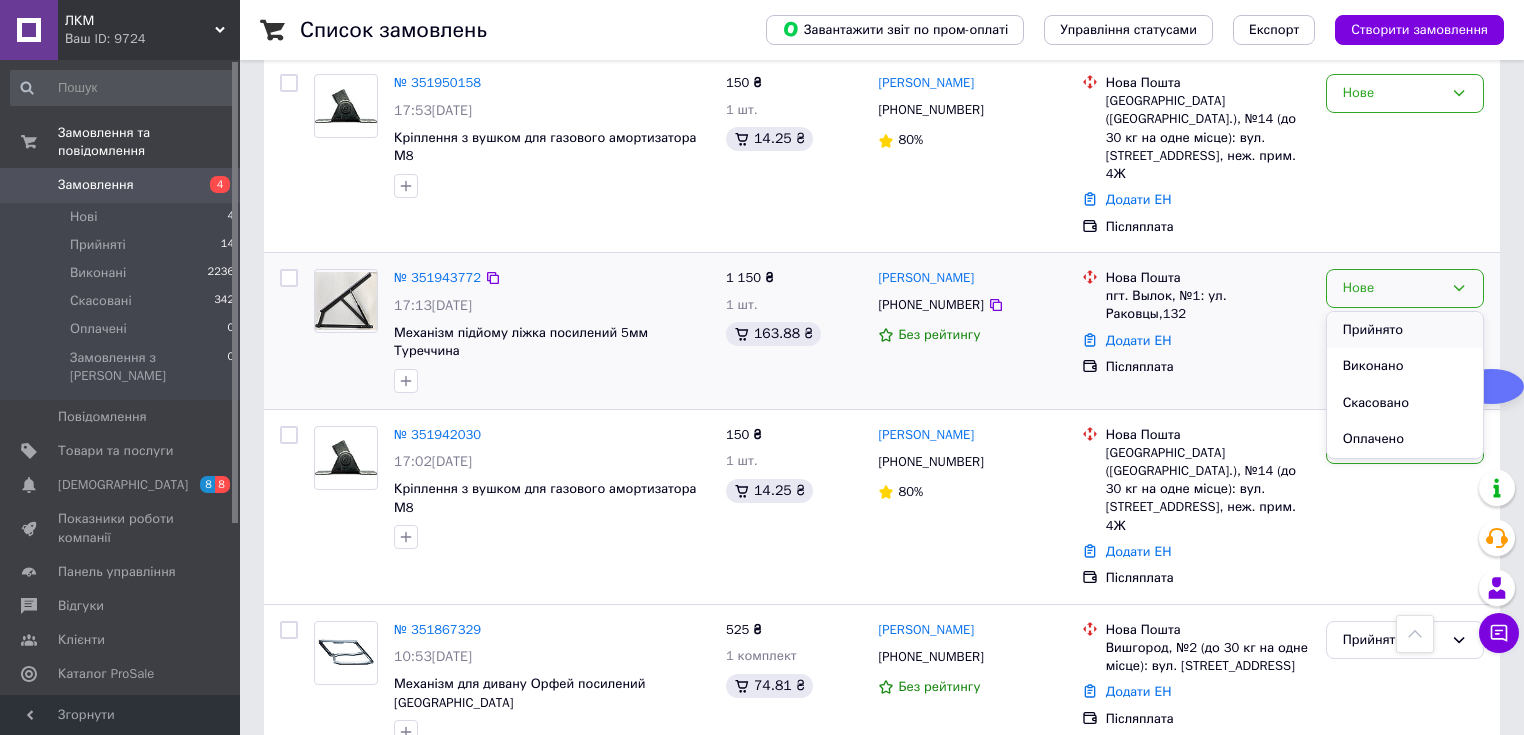 click on "Прийнято" at bounding box center [1405, 330] 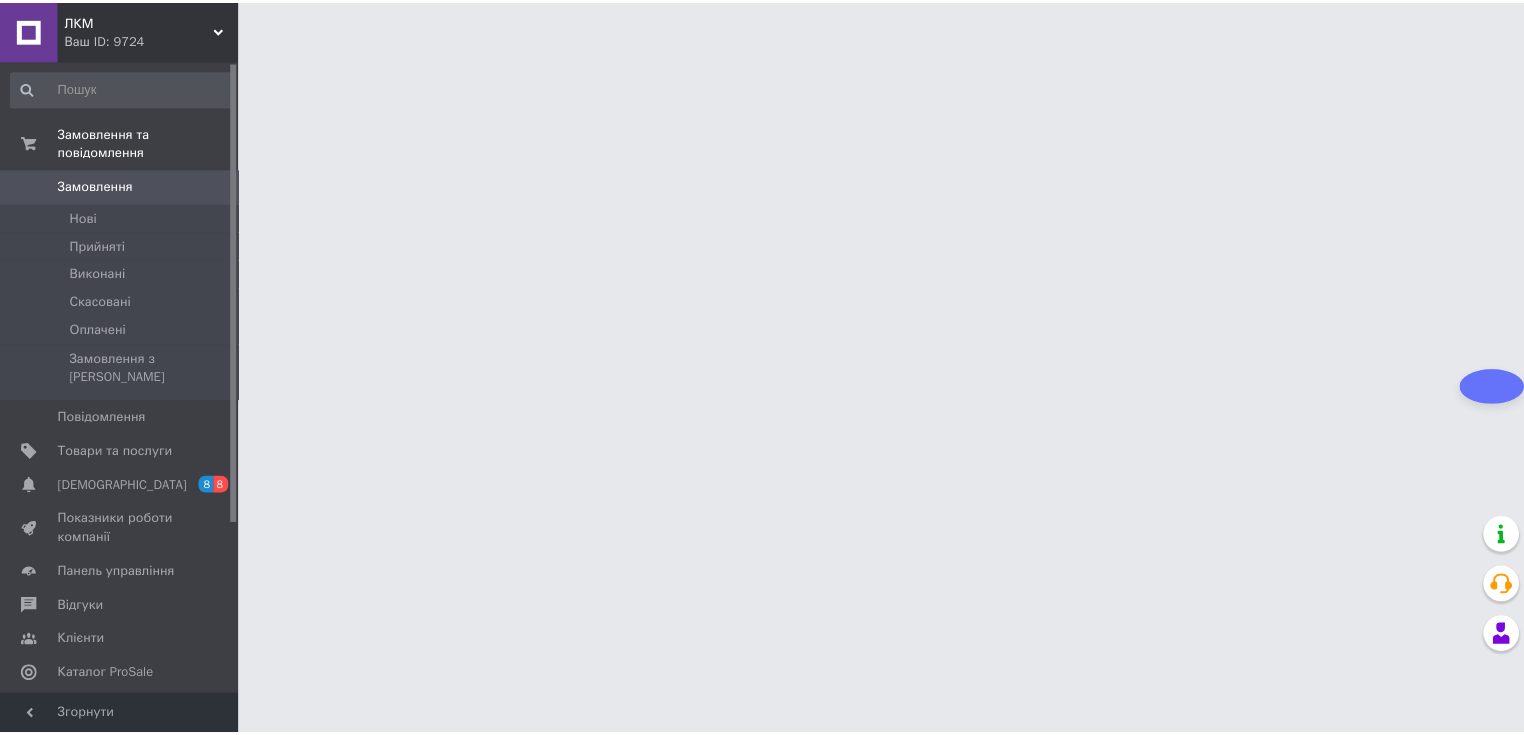 scroll, scrollTop: 0, scrollLeft: 0, axis: both 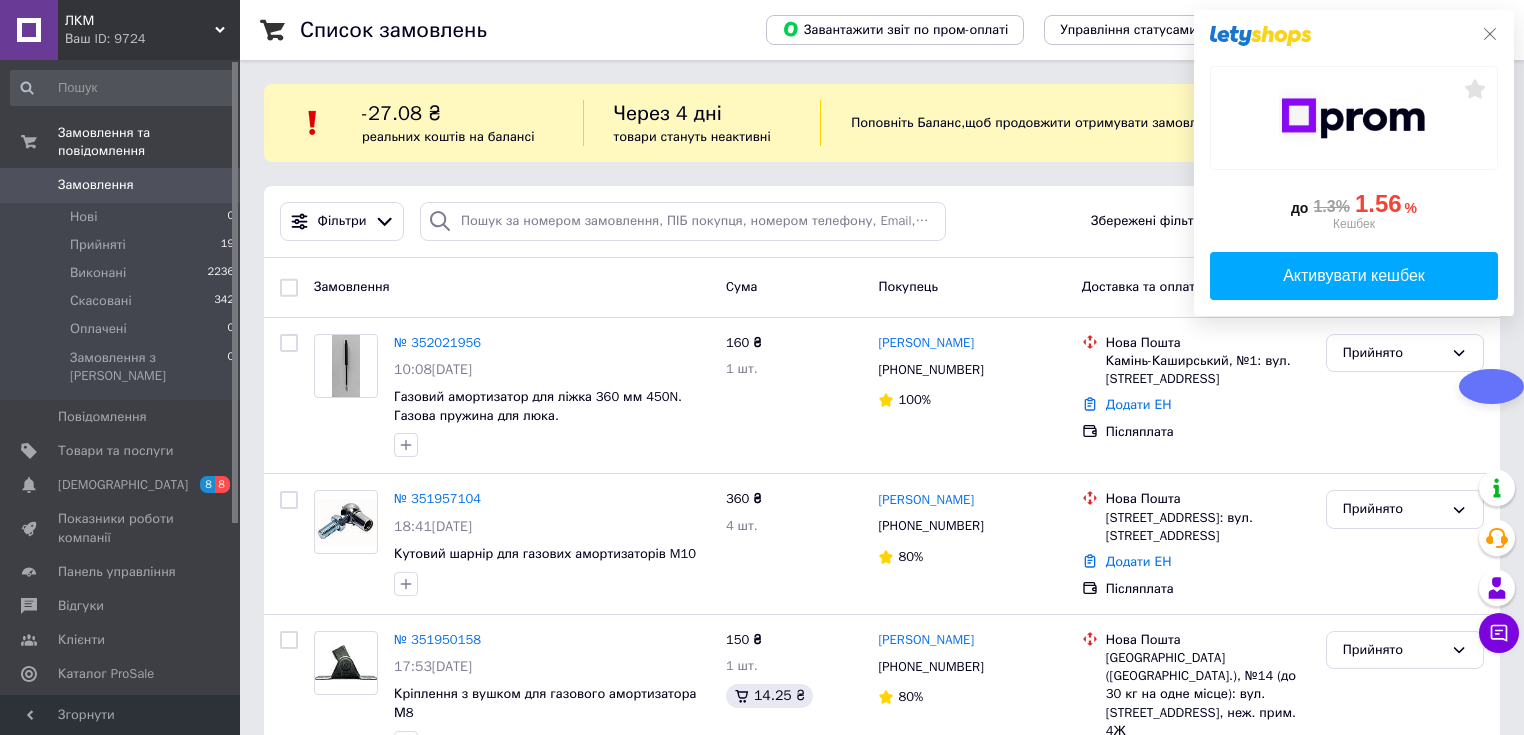 click 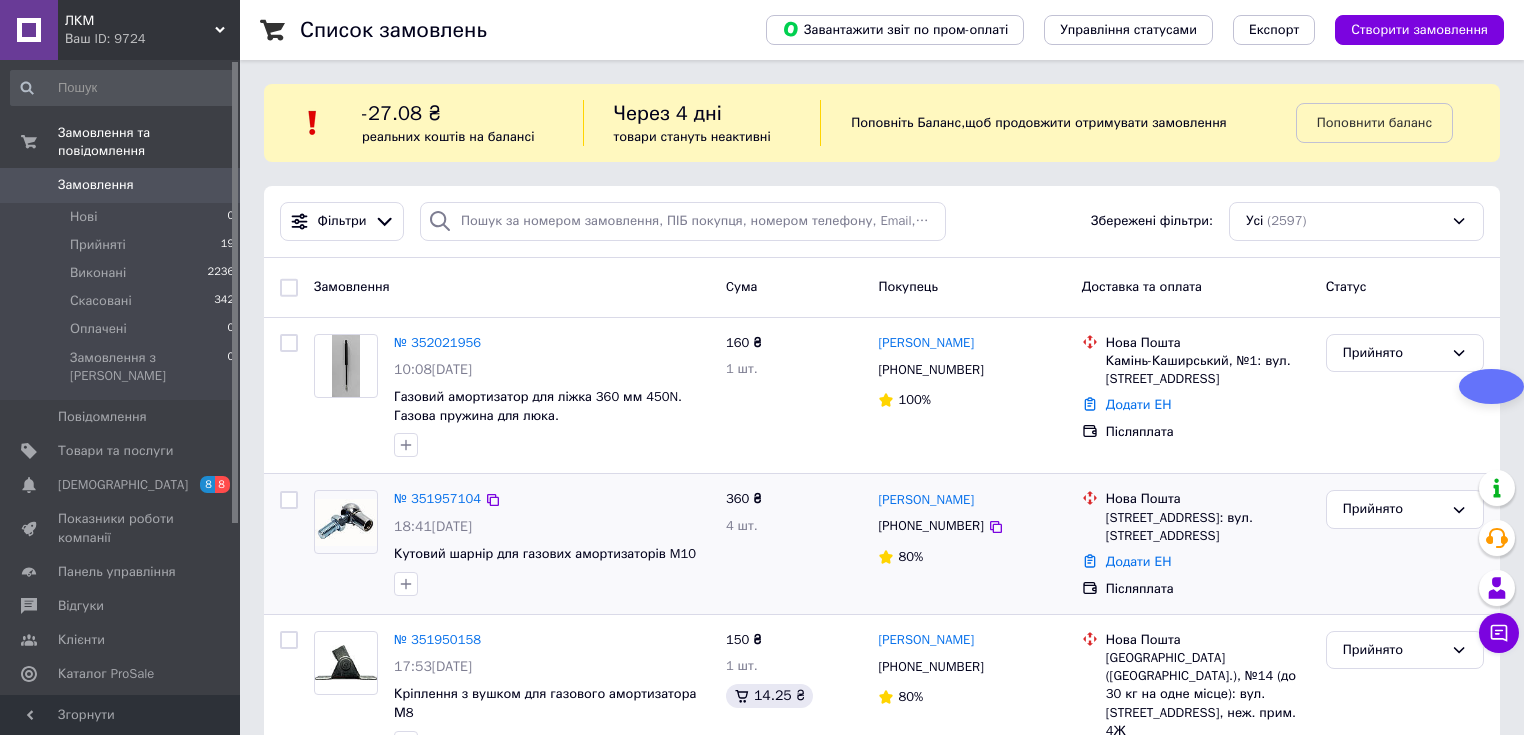 scroll, scrollTop: 160, scrollLeft: 0, axis: vertical 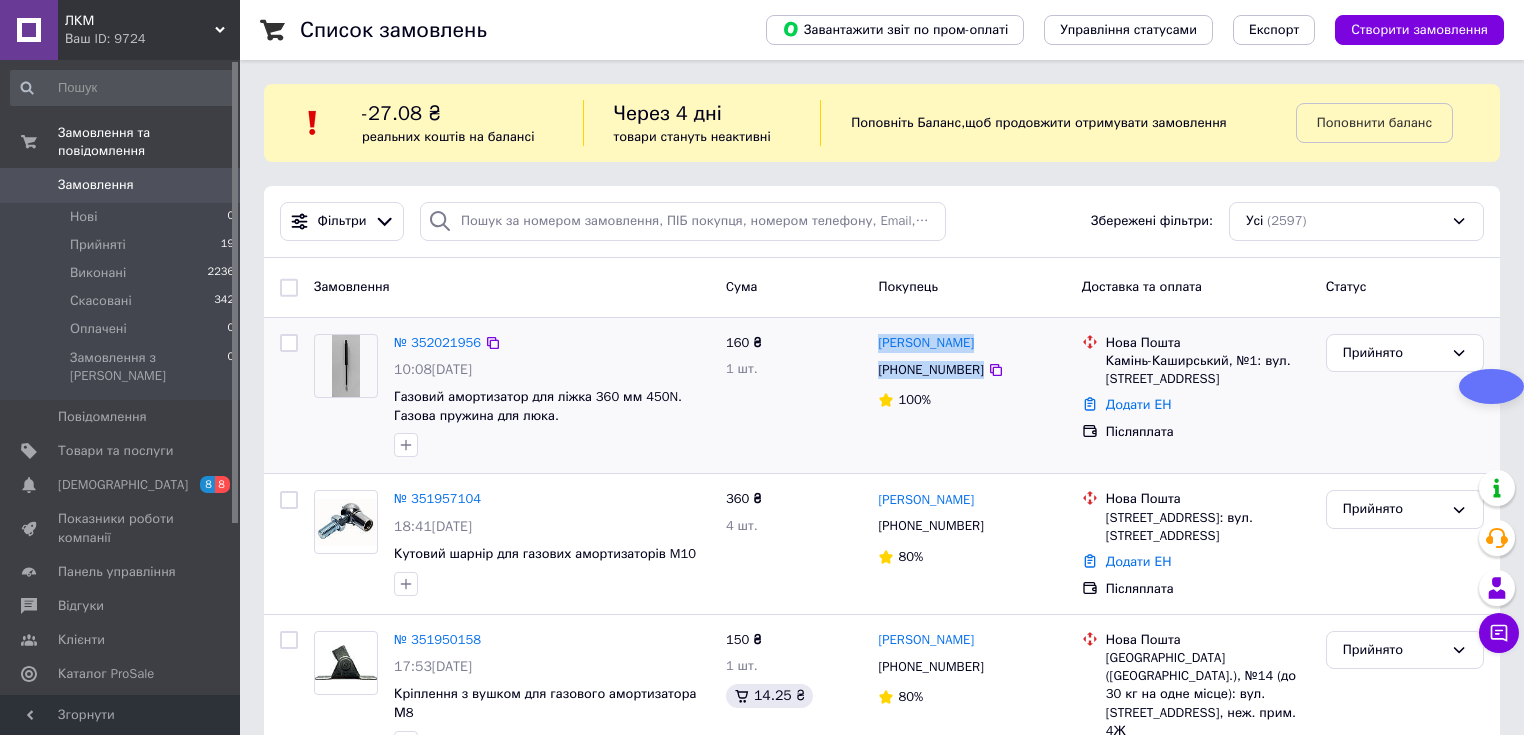drag, startPoint x: 1012, startPoint y: 371, endPoint x: 873, endPoint y: 349, distance: 140.73024 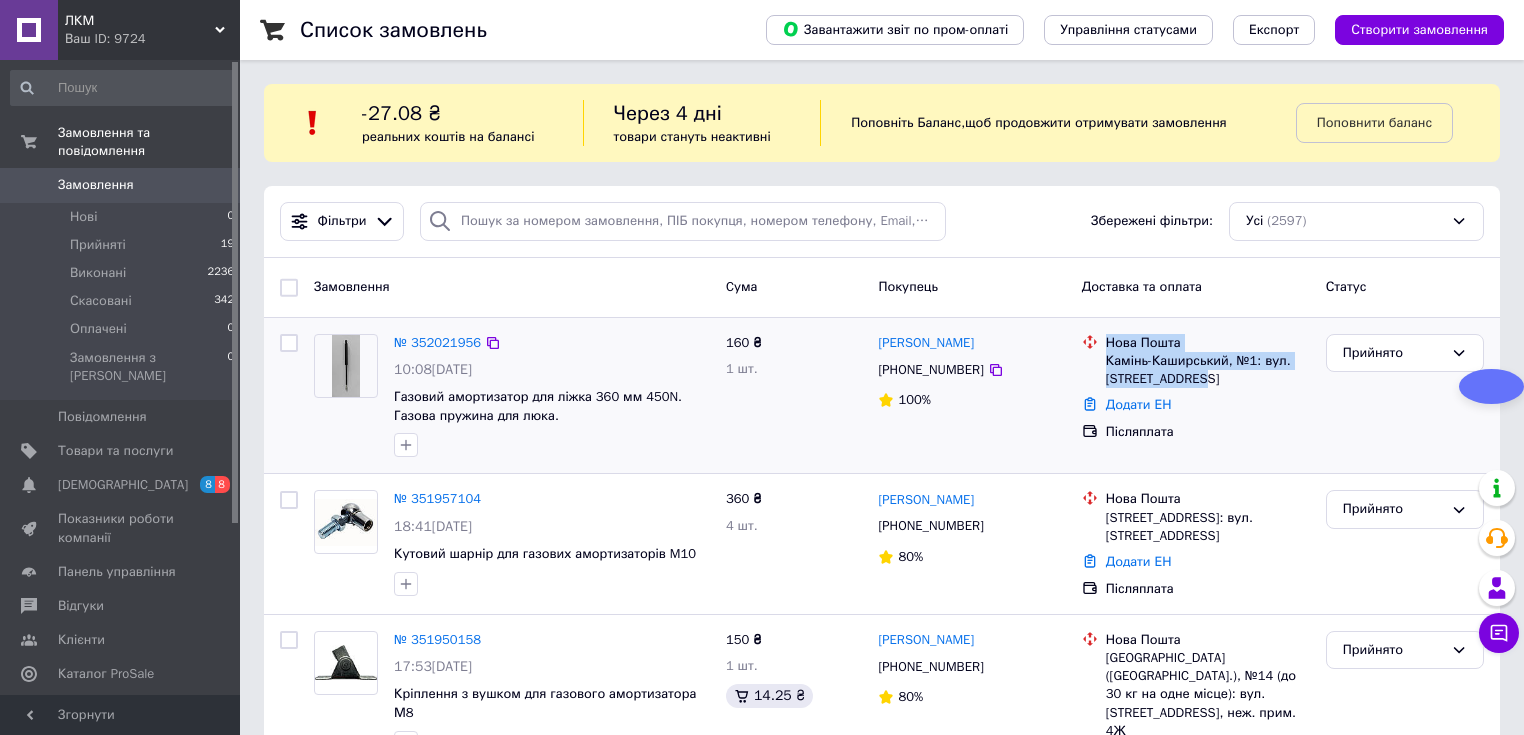 drag, startPoint x: 1201, startPoint y: 378, endPoint x: 1102, endPoint y: 340, distance: 106.04244 